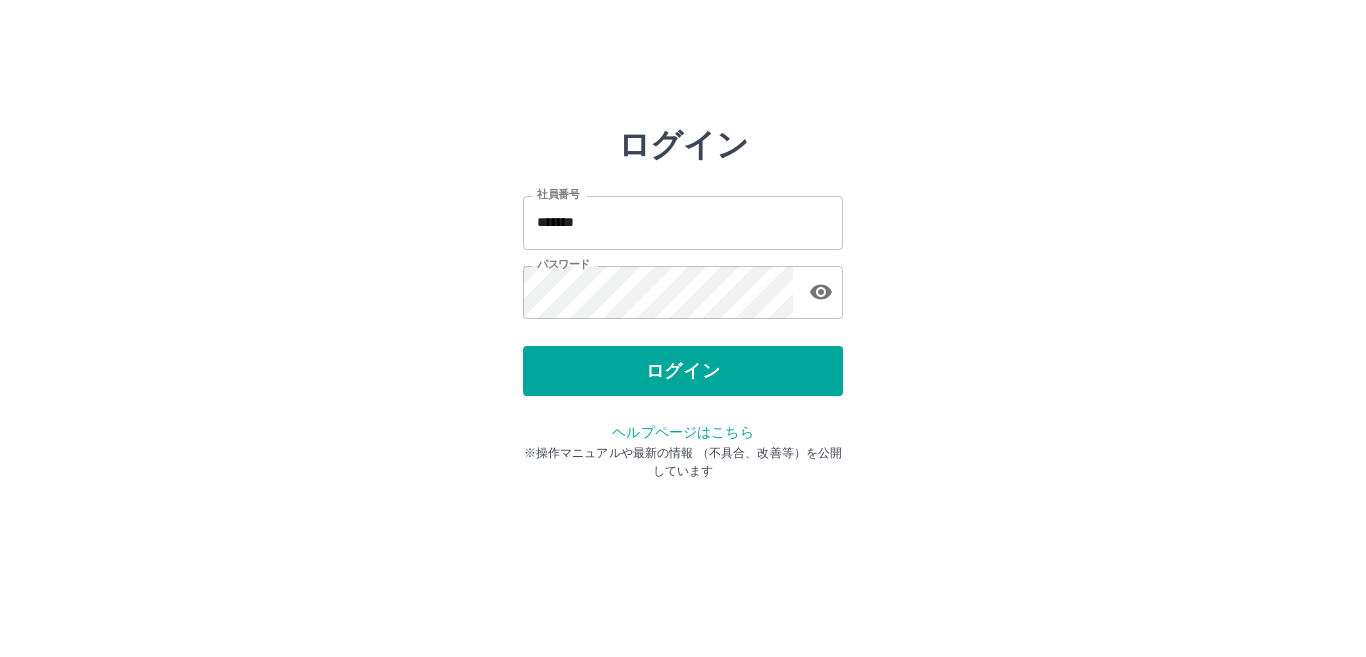 scroll, scrollTop: 0, scrollLeft: 0, axis: both 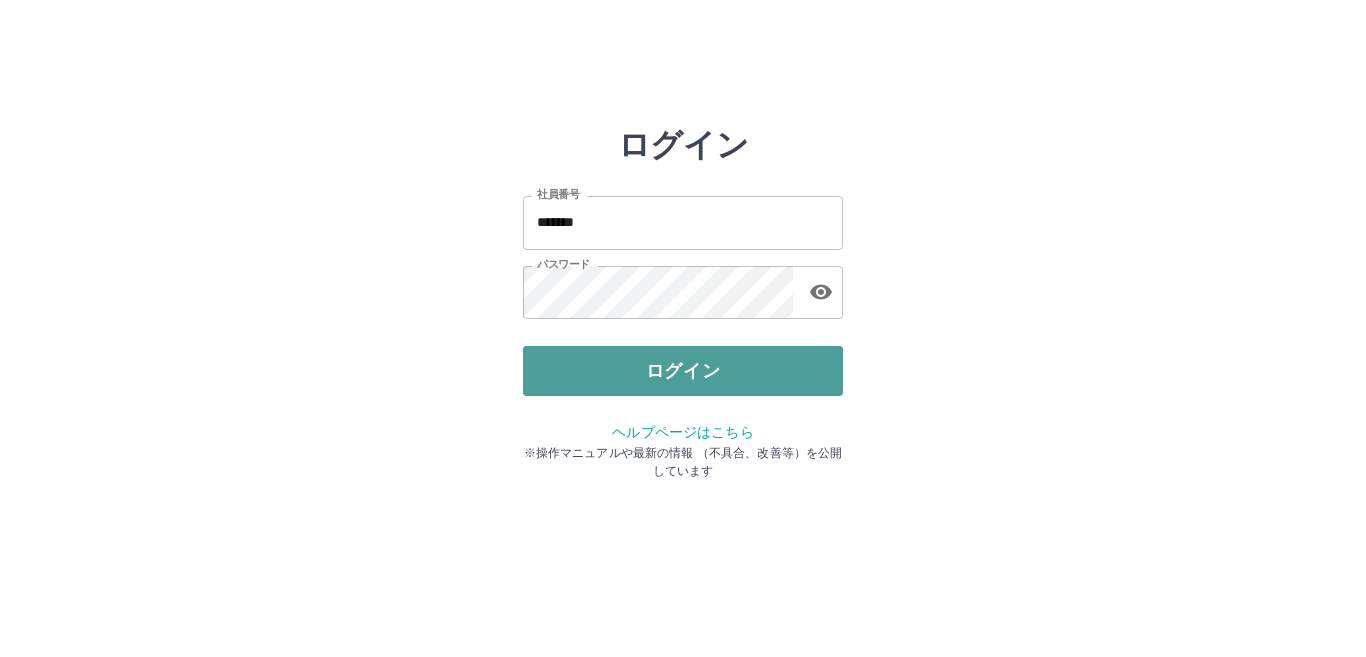 click on "ログイン" at bounding box center [683, 371] 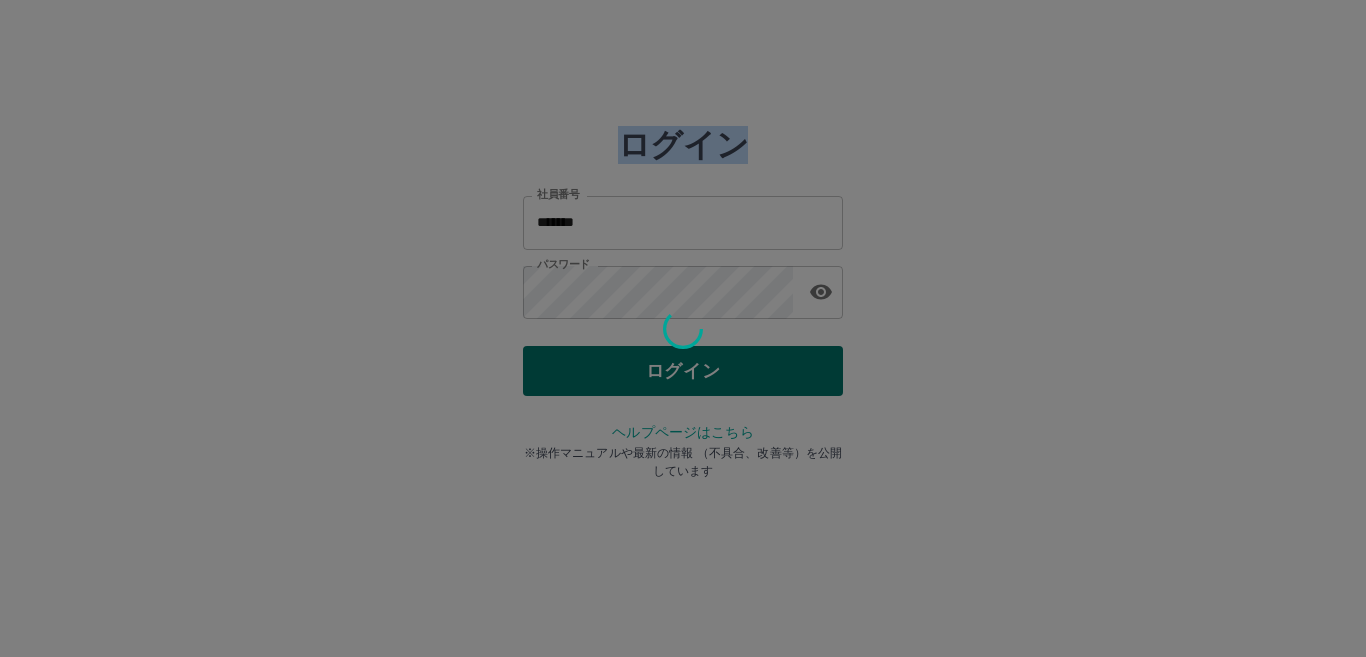 click at bounding box center (683, 328) 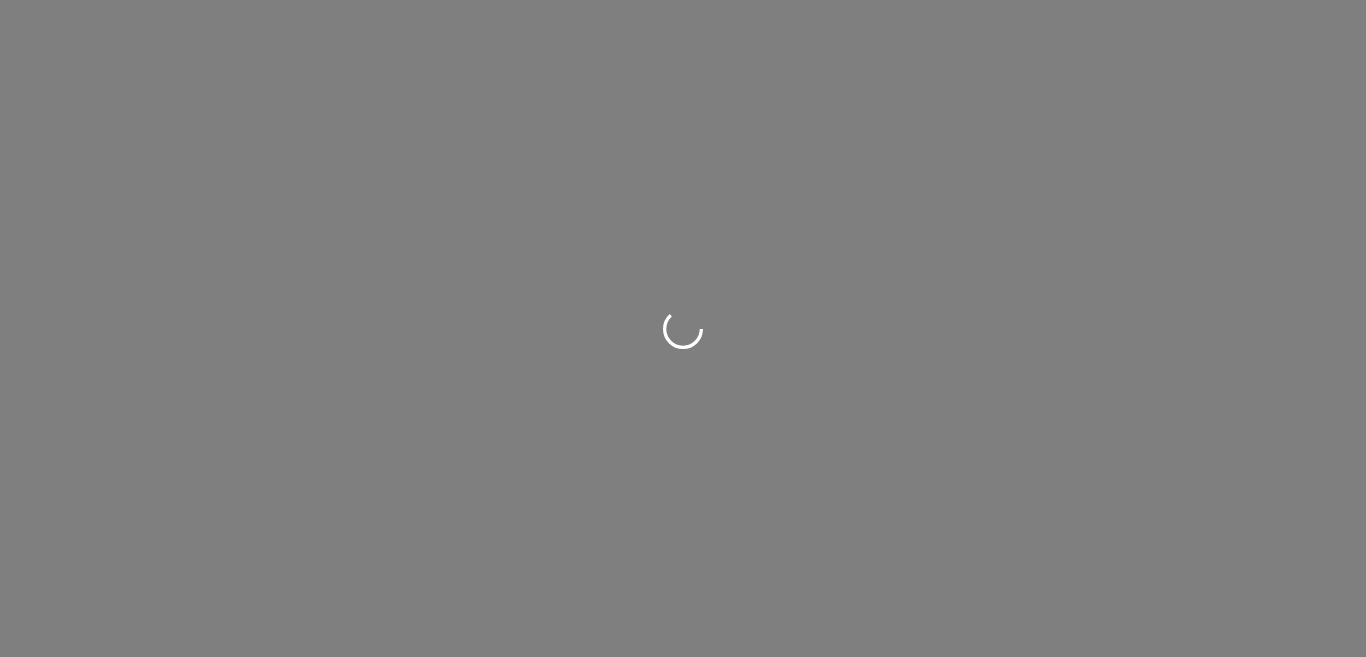 scroll, scrollTop: 0, scrollLeft: 0, axis: both 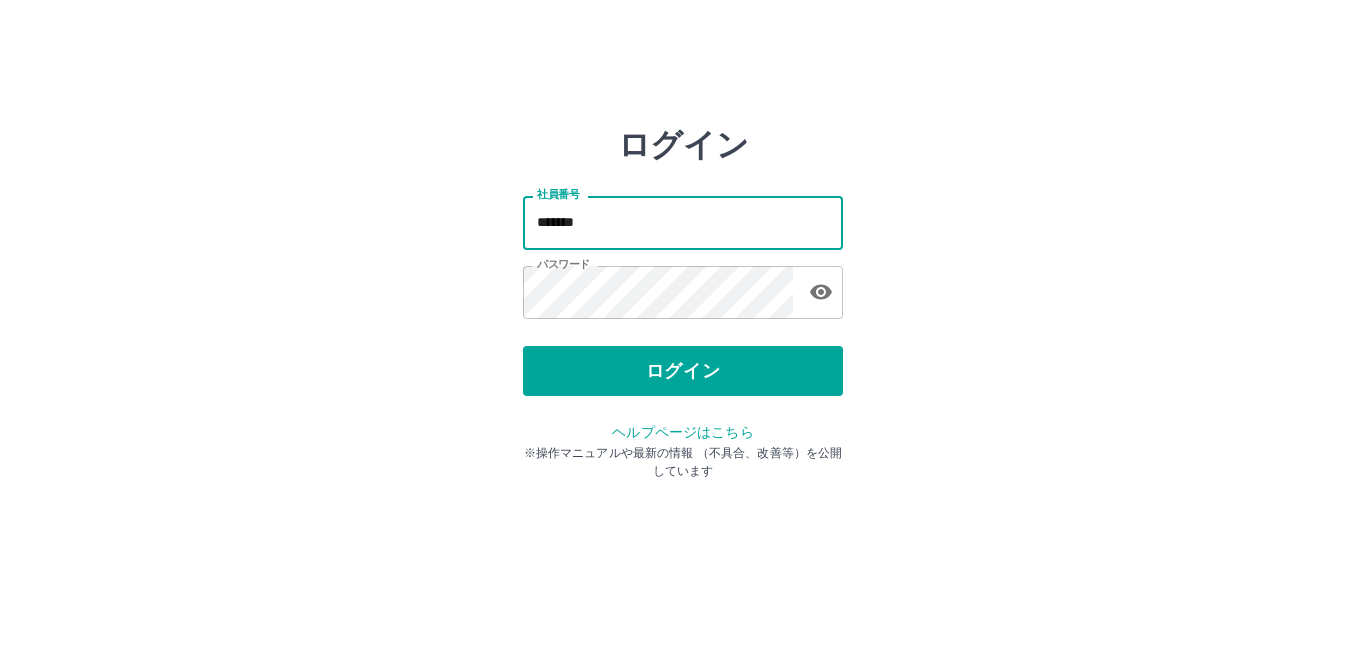 click on "*******" at bounding box center (683, 222) 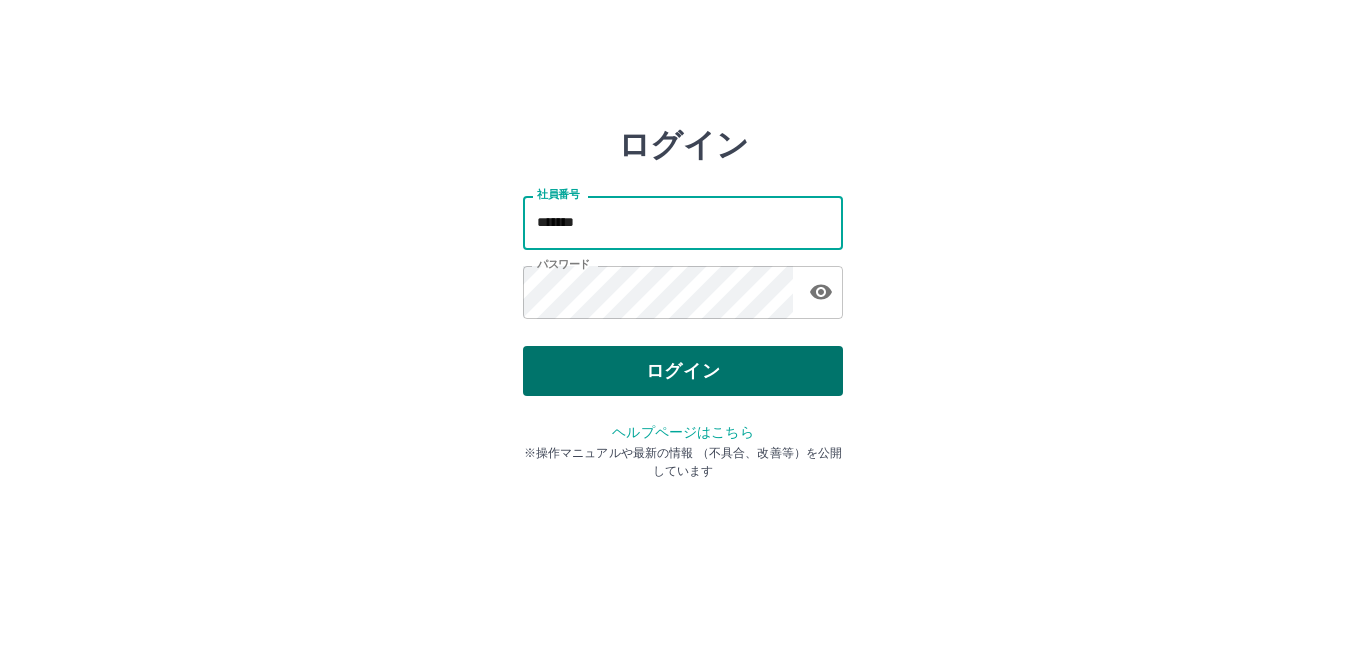 type on "*******" 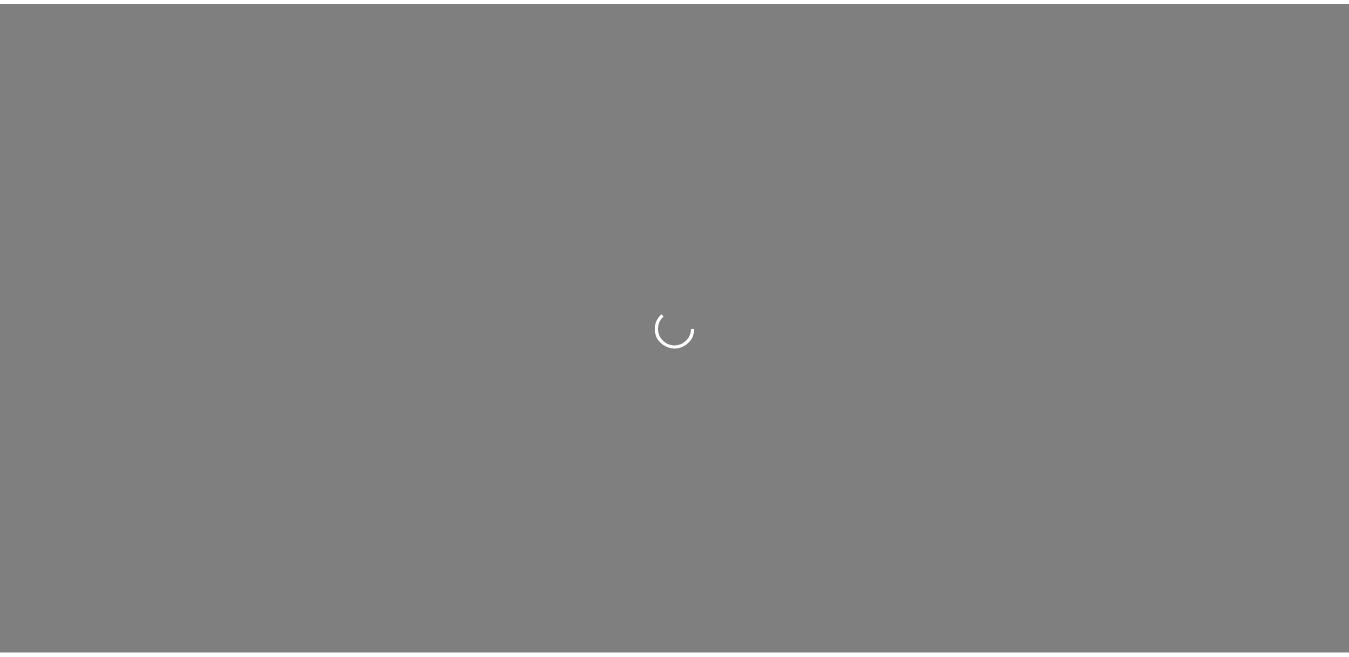 scroll, scrollTop: 0, scrollLeft: 0, axis: both 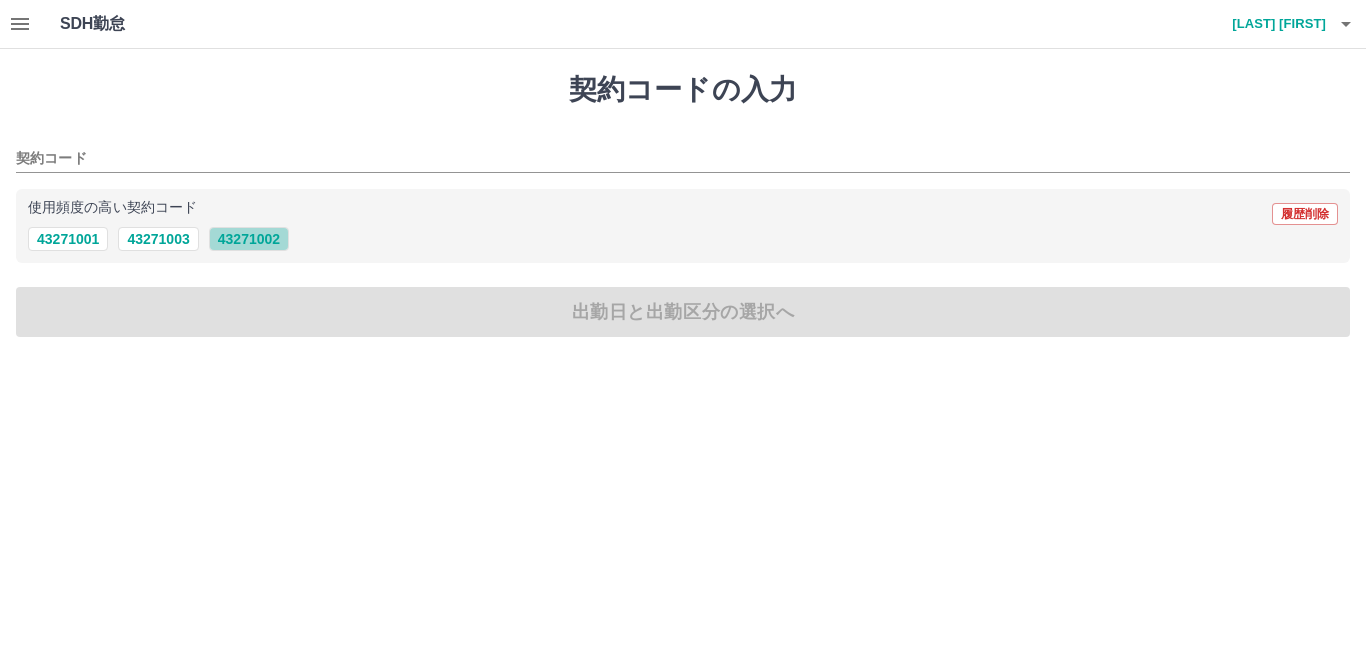 click on "43271002" at bounding box center (249, 239) 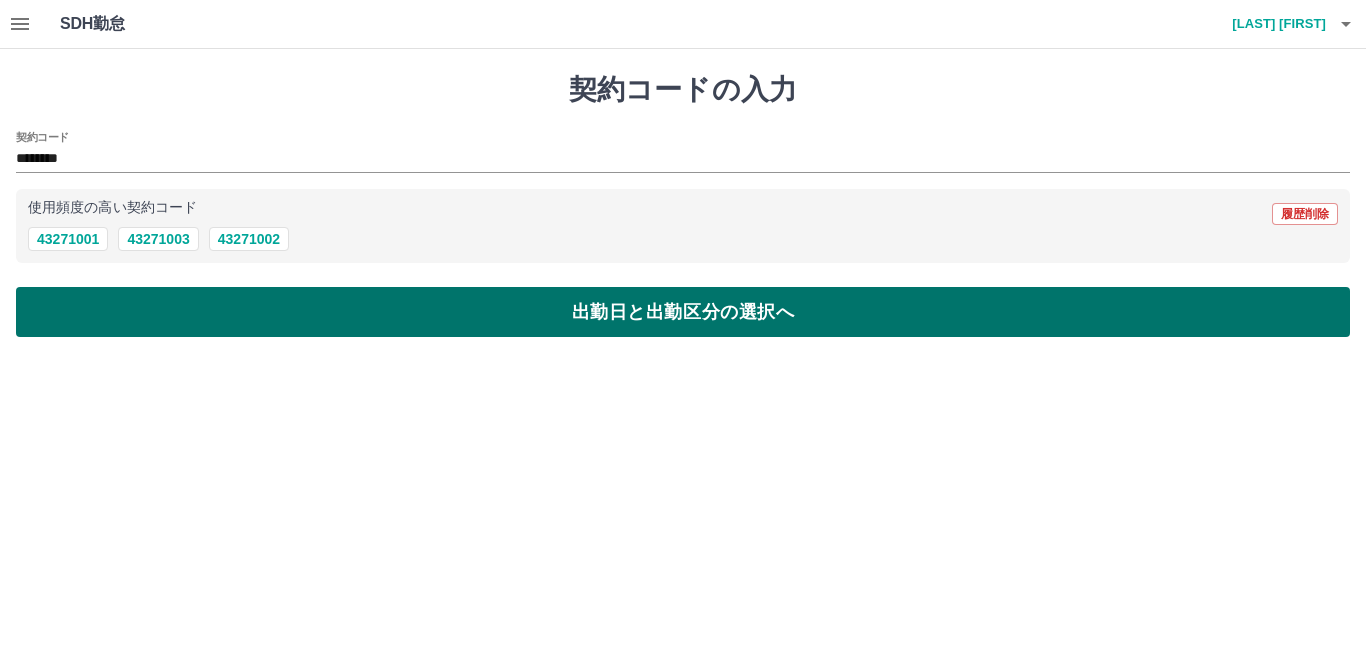 click on "出勤日と出勤区分の選択へ" at bounding box center [683, 312] 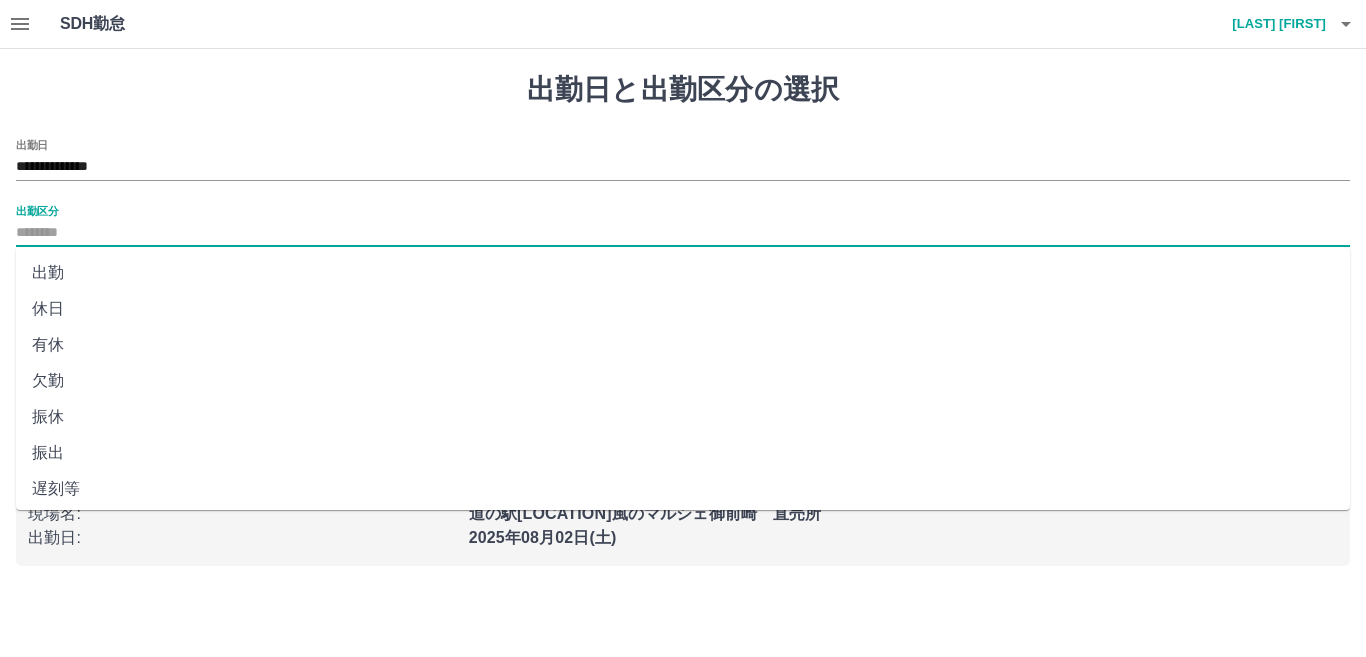click on "出勤区分" at bounding box center [683, 233] 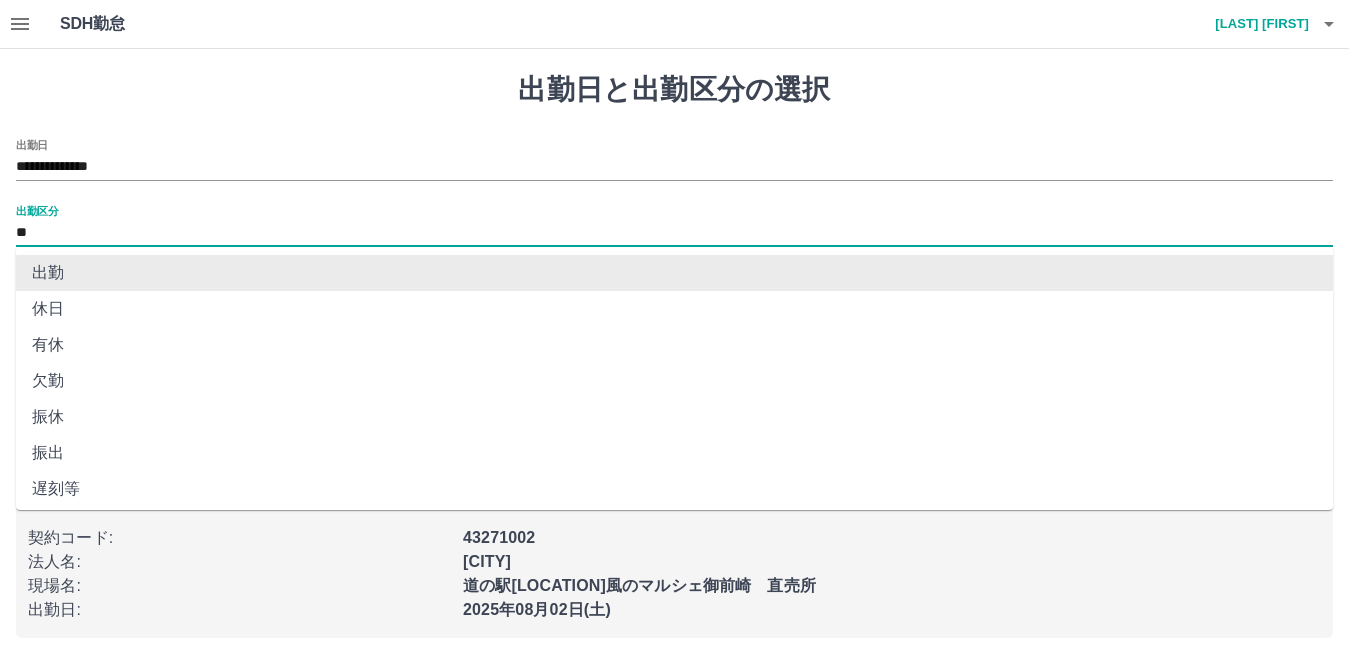 click on "**" at bounding box center [674, 233] 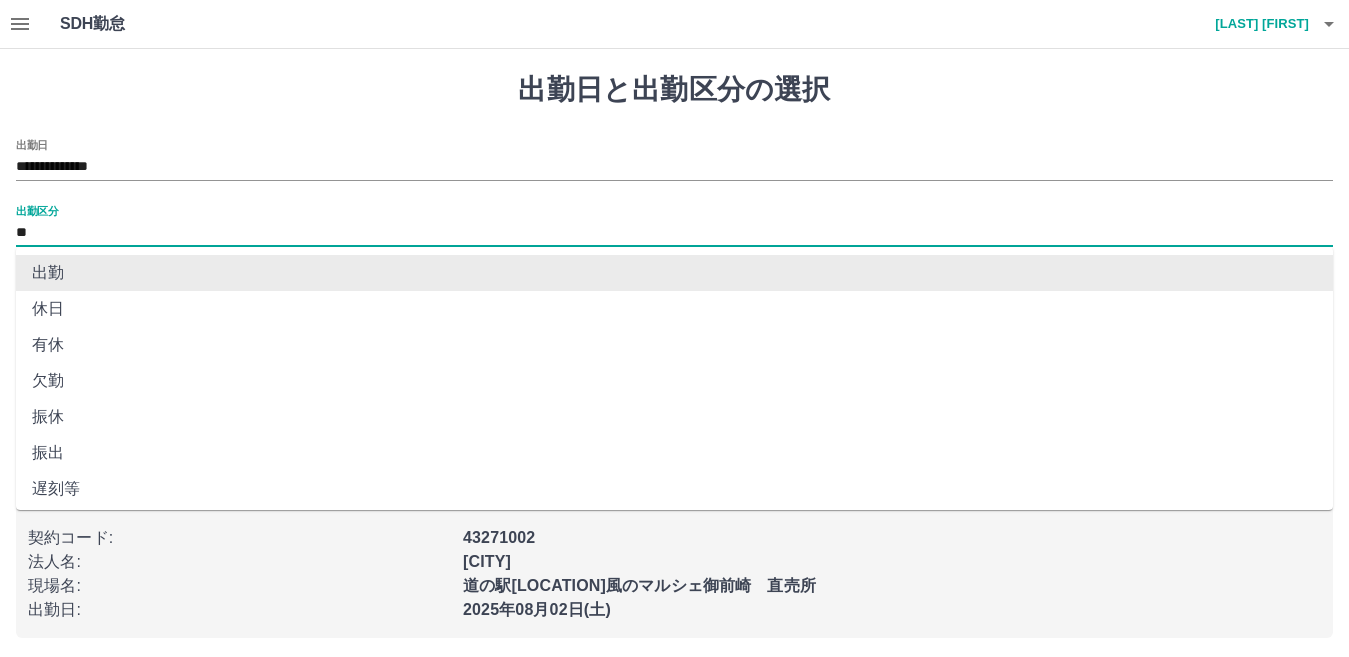 click on "出勤" at bounding box center [674, 273] 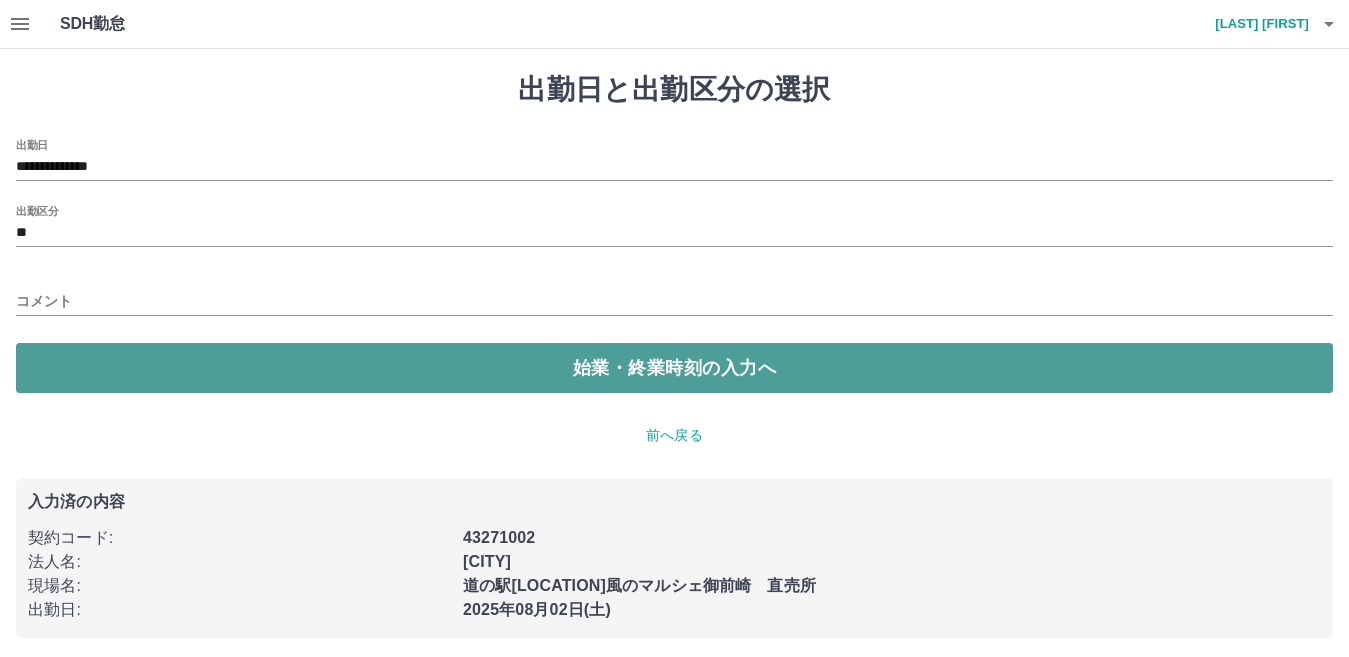 click on "始業・終業時刻の入力へ" at bounding box center [674, 368] 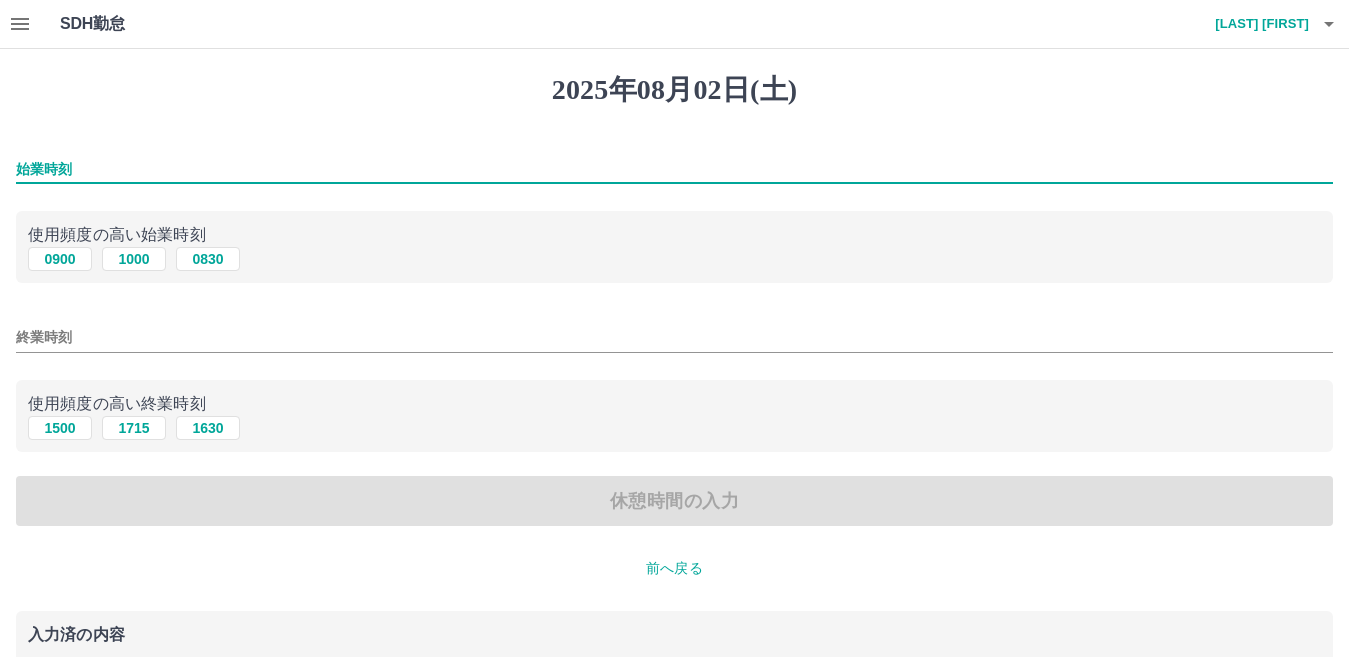 click on "始業時刻" at bounding box center [674, 169] 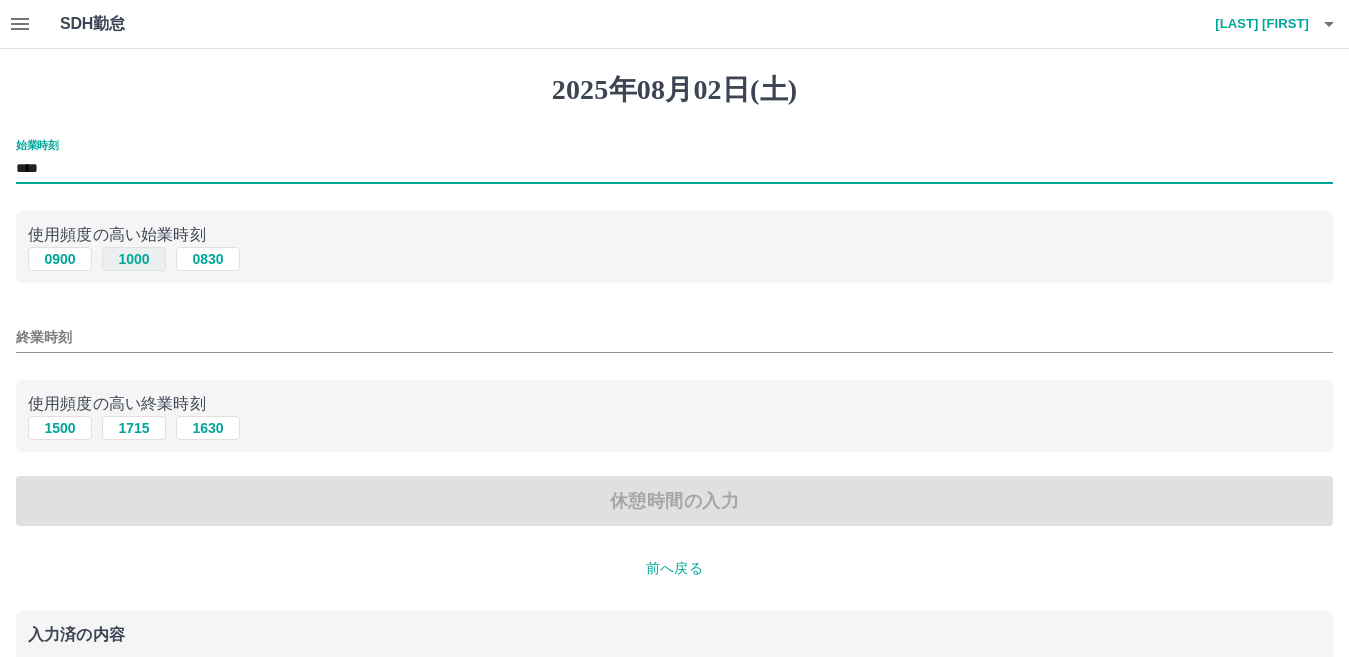 type on "****" 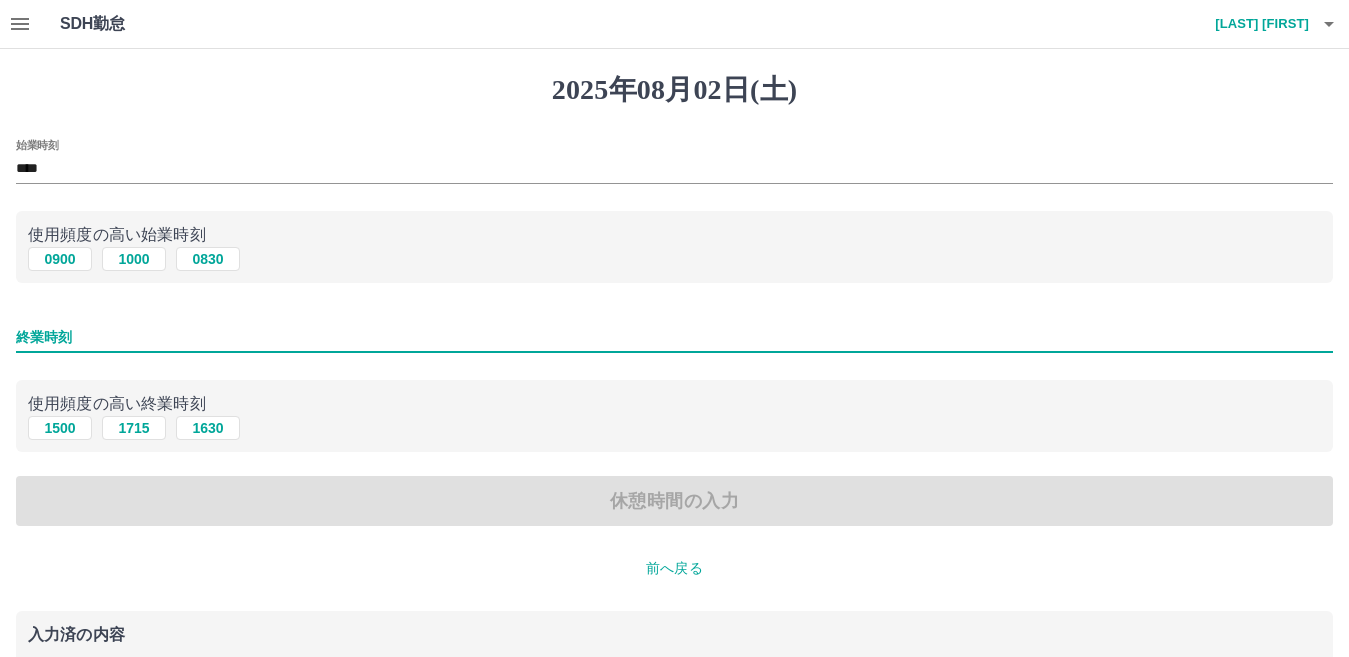 click on "終業時刻" at bounding box center (674, 337) 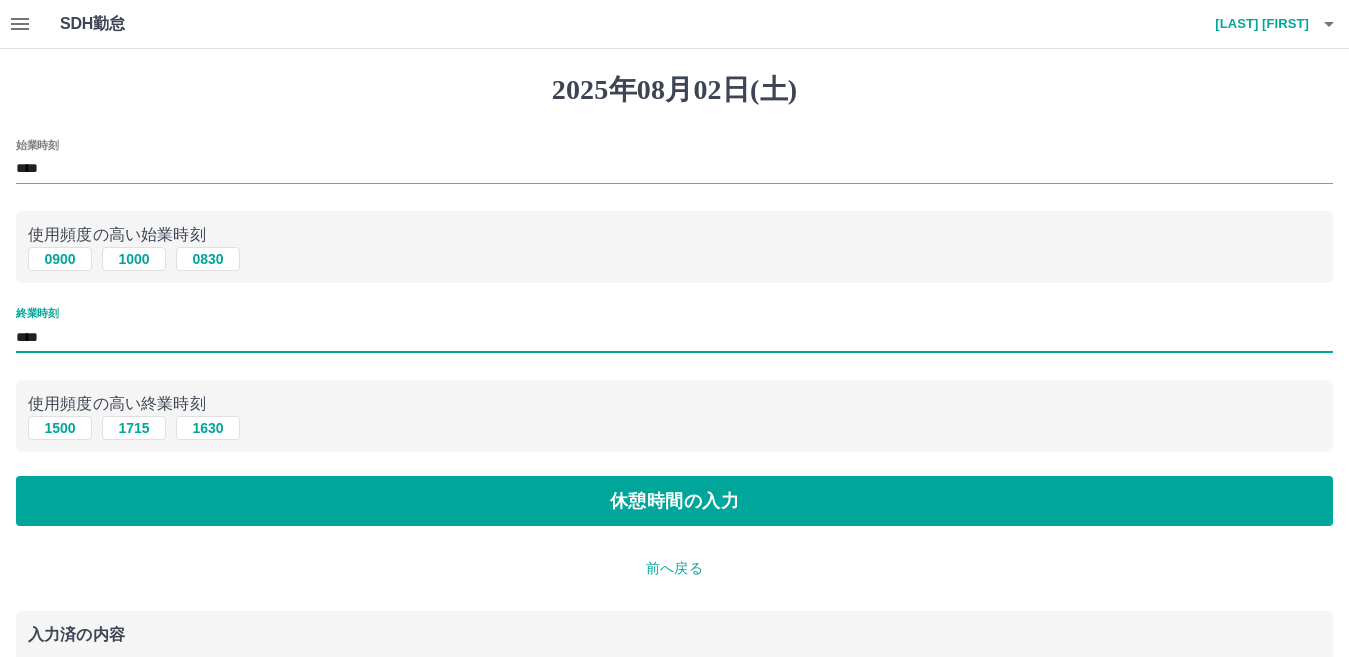 type on "****" 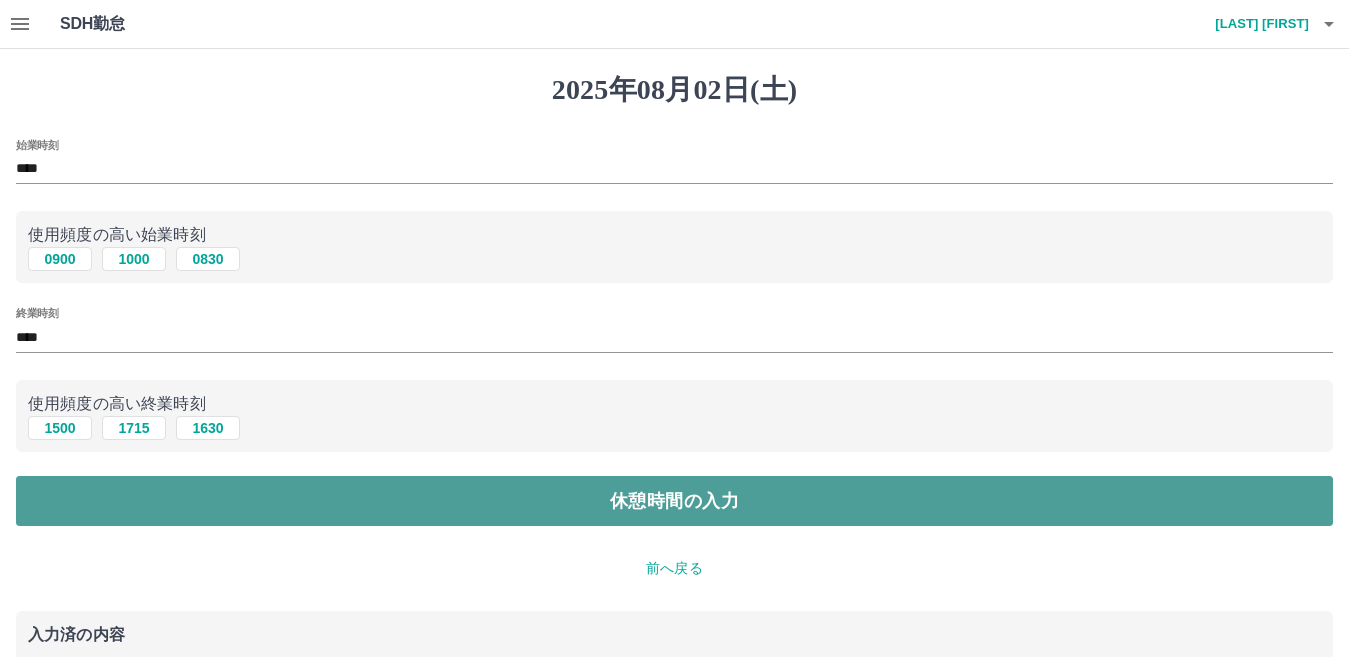click on "休憩時間の入力" at bounding box center (674, 501) 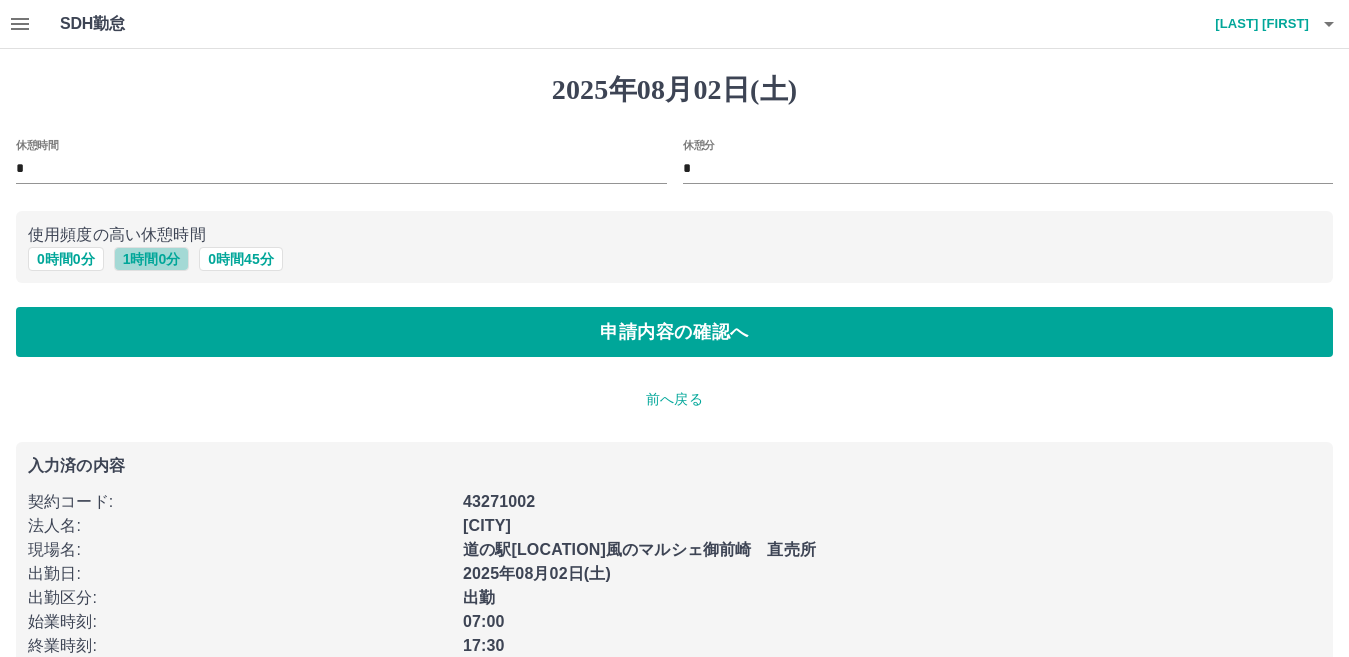 click on "1 時間 0 分" at bounding box center (152, 259) 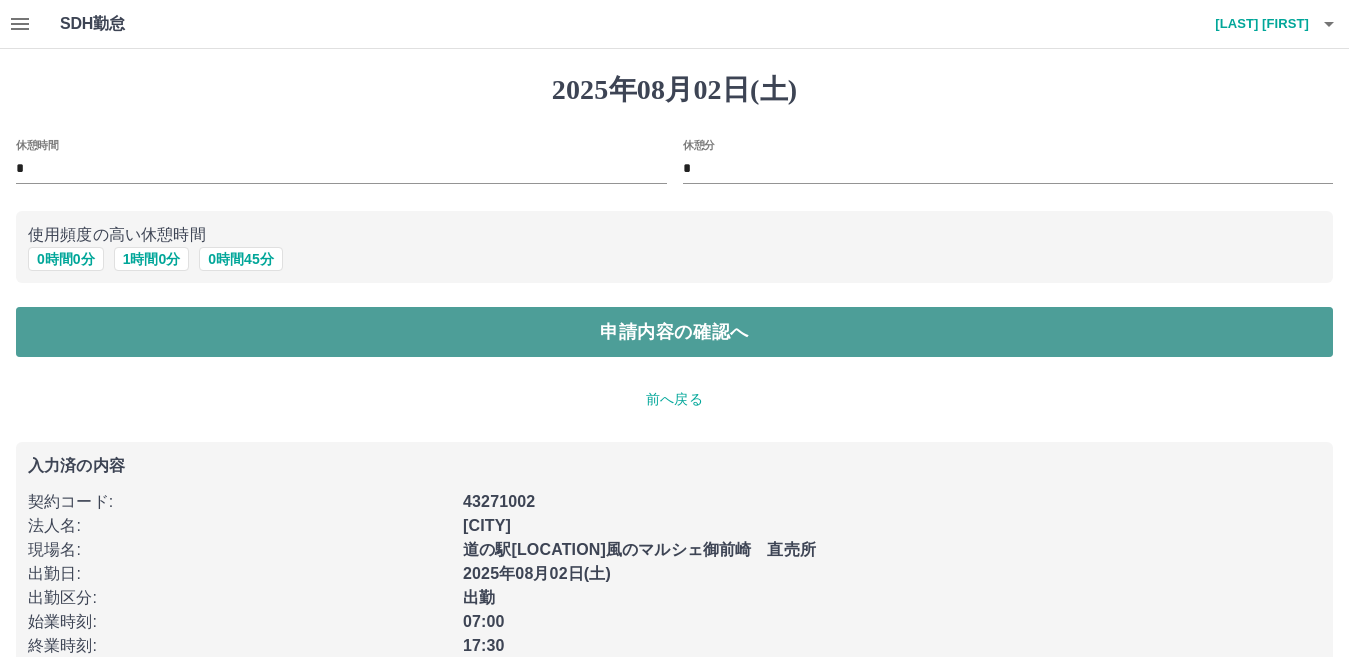 click on "申請内容の確認へ" at bounding box center [674, 332] 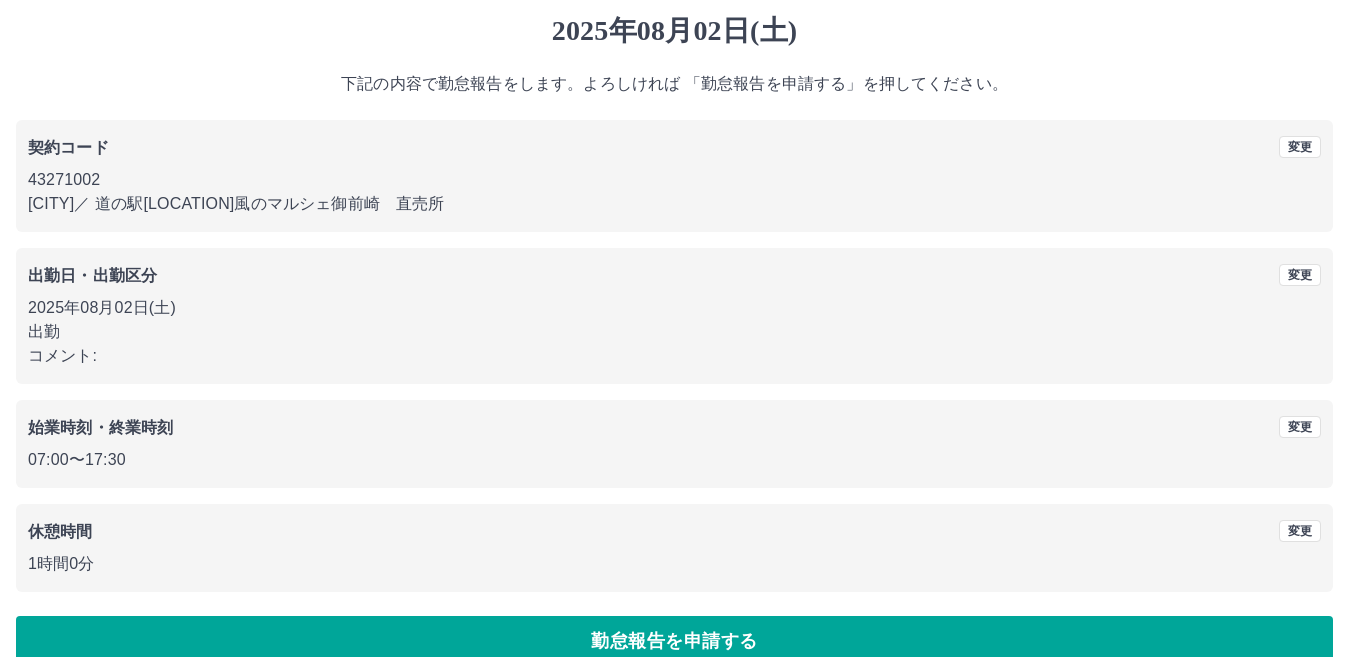 scroll, scrollTop: 92, scrollLeft: 0, axis: vertical 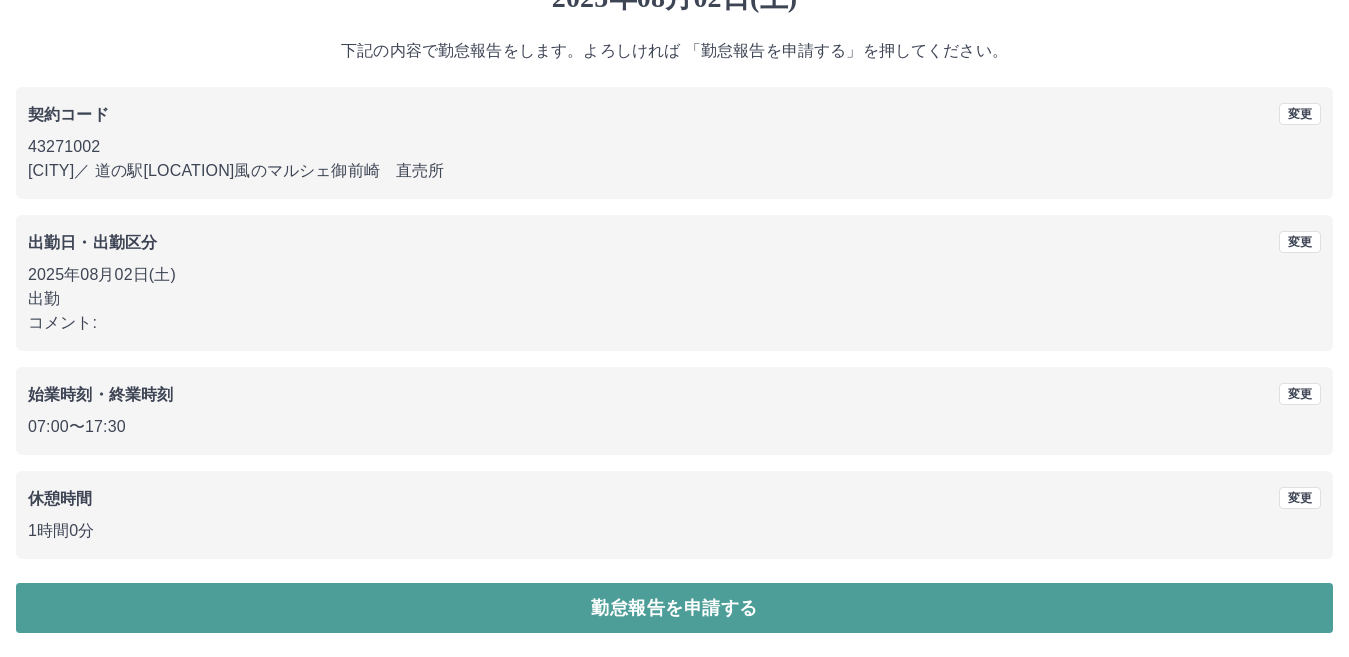 drag, startPoint x: 553, startPoint y: 610, endPoint x: 537, endPoint y: 606, distance: 16.492422 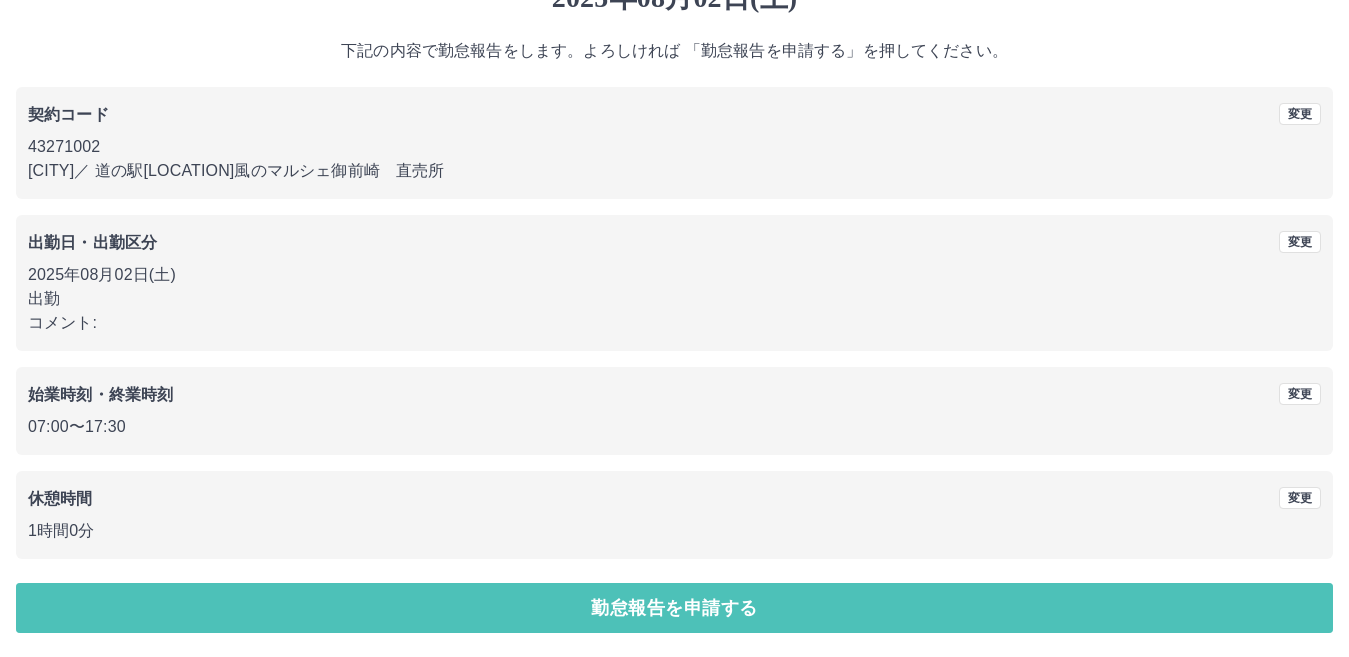 click on "勤怠報告を申請する" at bounding box center [674, 608] 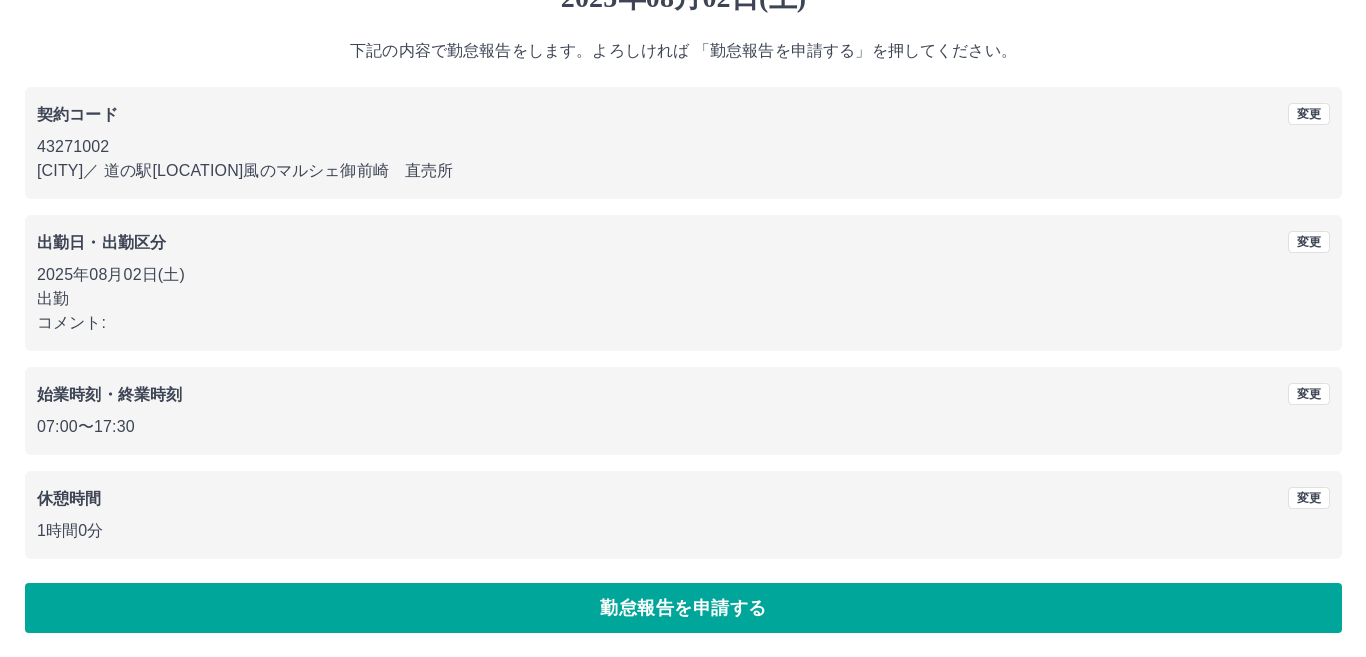 scroll, scrollTop: 0, scrollLeft: 0, axis: both 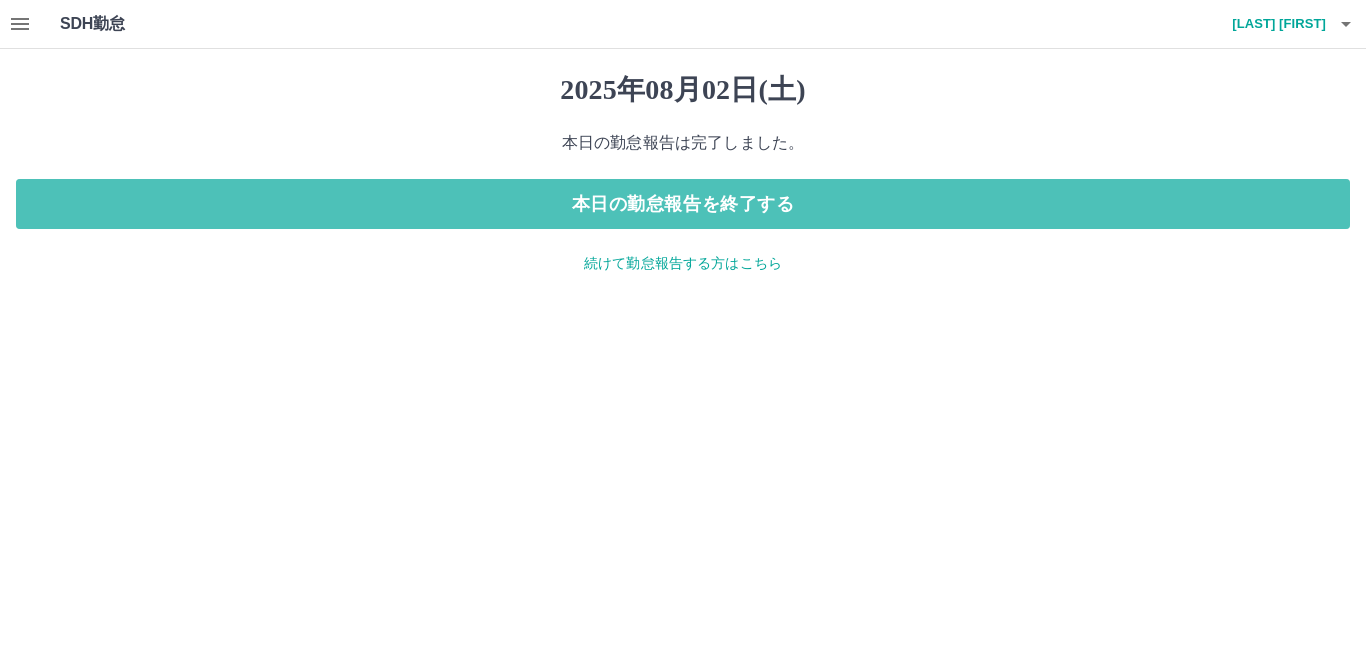 drag, startPoint x: 734, startPoint y: 219, endPoint x: 736, endPoint y: 241, distance: 22.090721 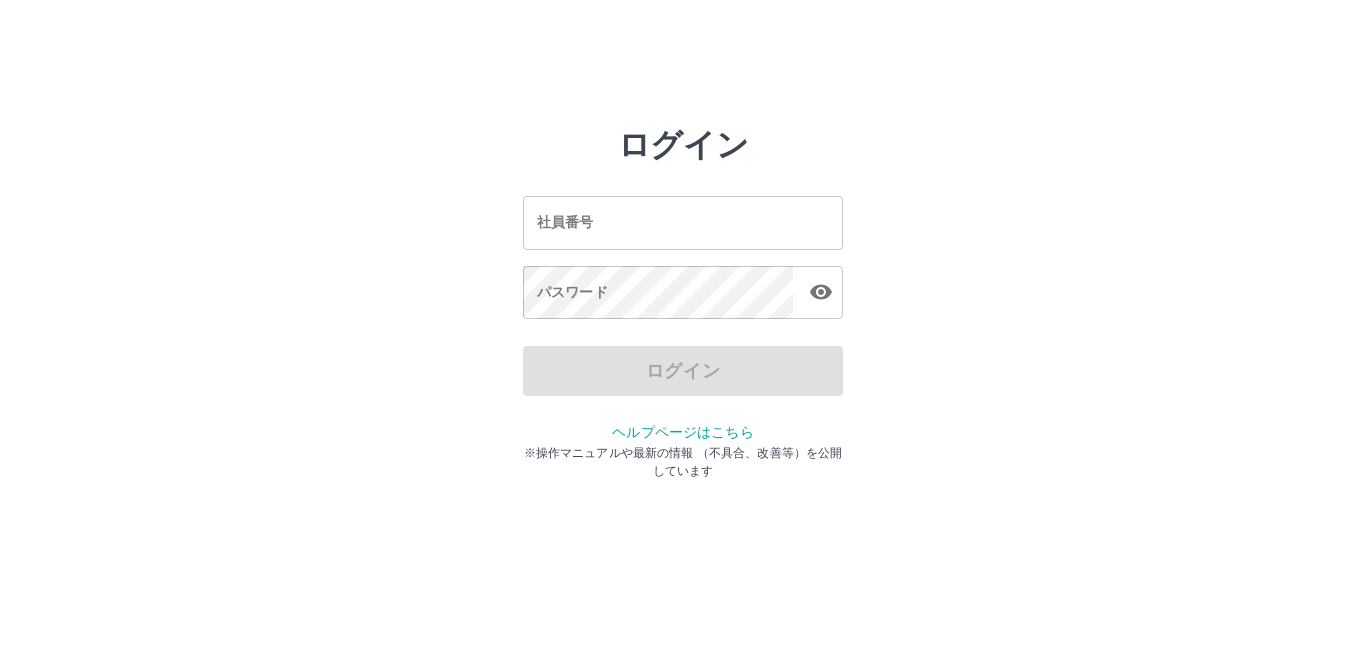 scroll, scrollTop: 0, scrollLeft: 0, axis: both 